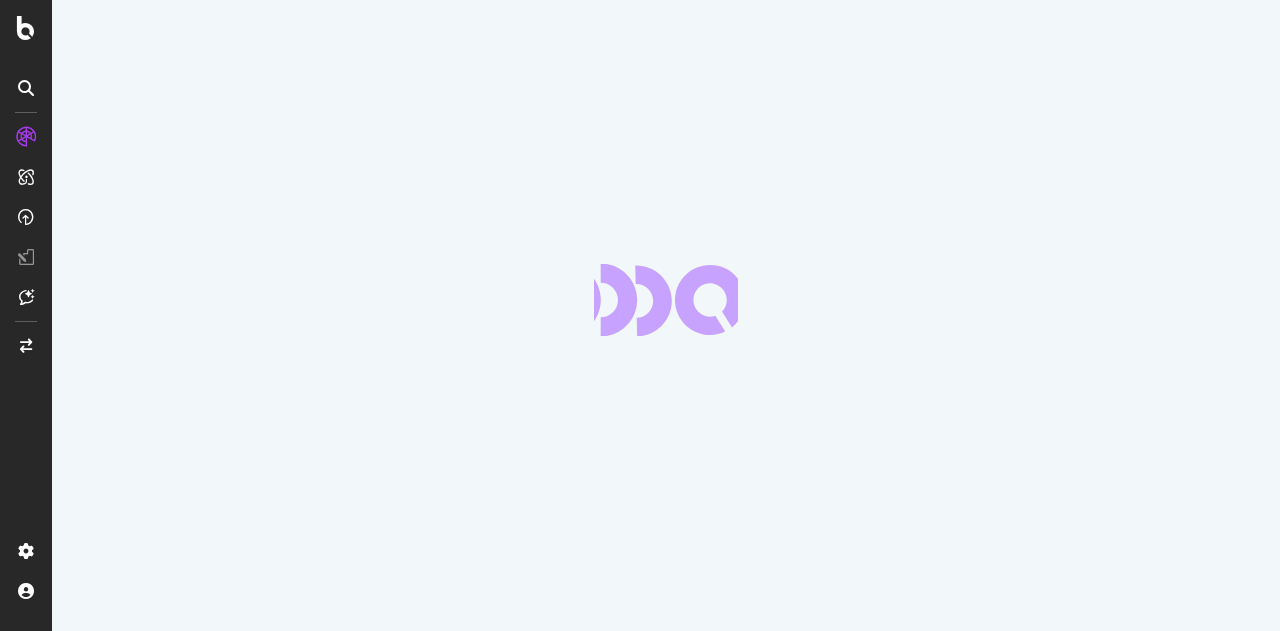 scroll, scrollTop: 0, scrollLeft: 0, axis: both 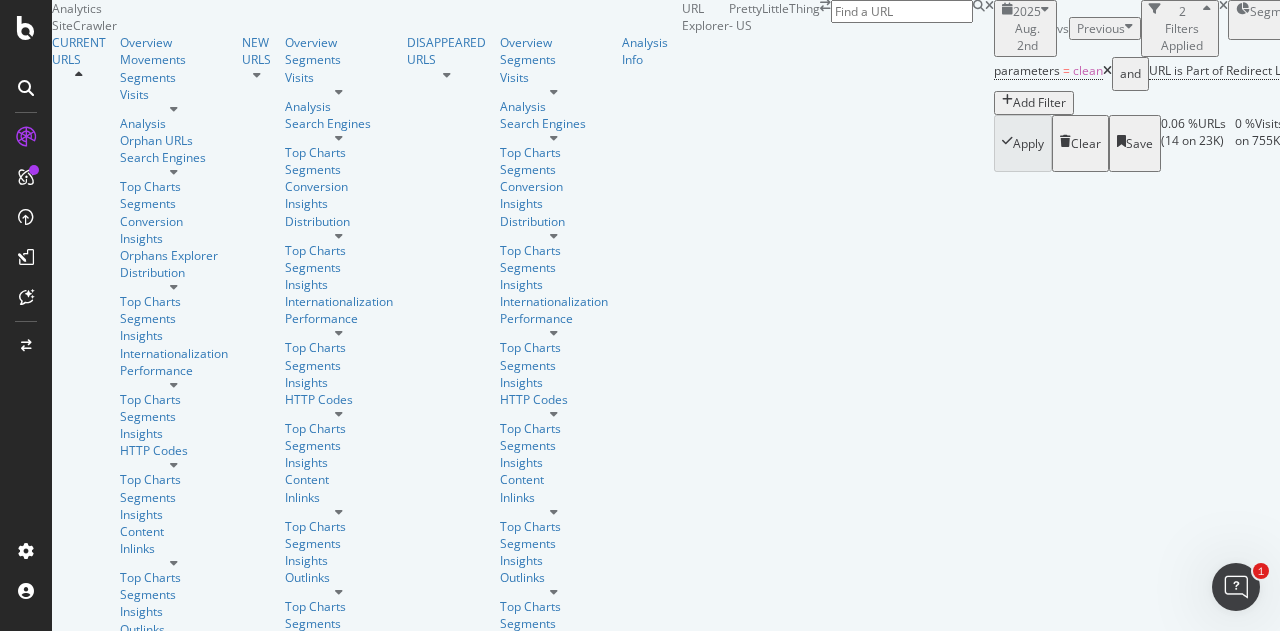 click on "2025 Aug. 2nd" at bounding box center [1027, 28] 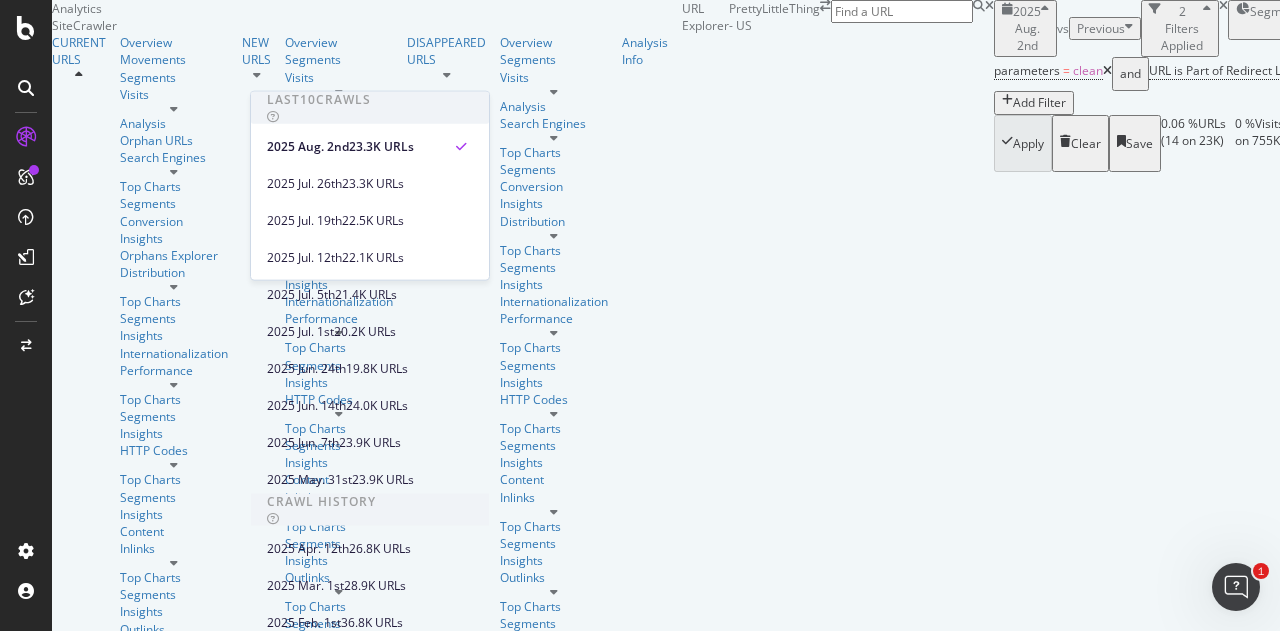 click on "[YEAR] Aug. 2nd vs Previous 2 Filters Applied Segments [DATE] Save" at bounding box center [1196, 28] 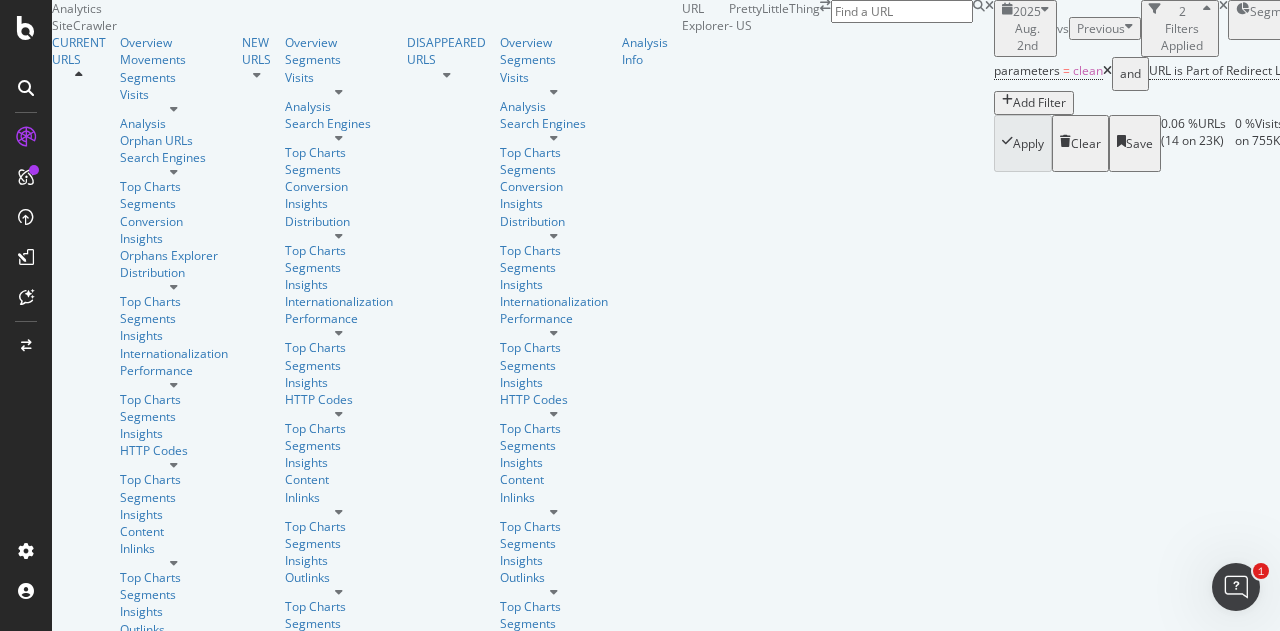 scroll, scrollTop: 0, scrollLeft: 0, axis: both 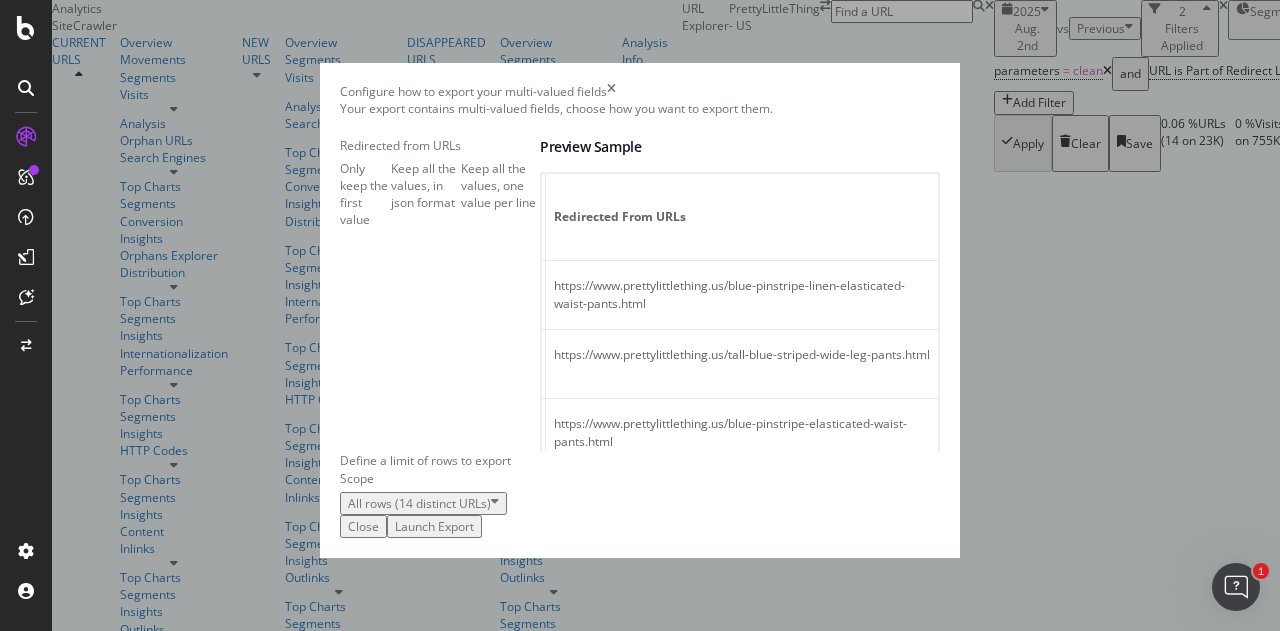 click on "Launch Export" at bounding box center [434, 526] 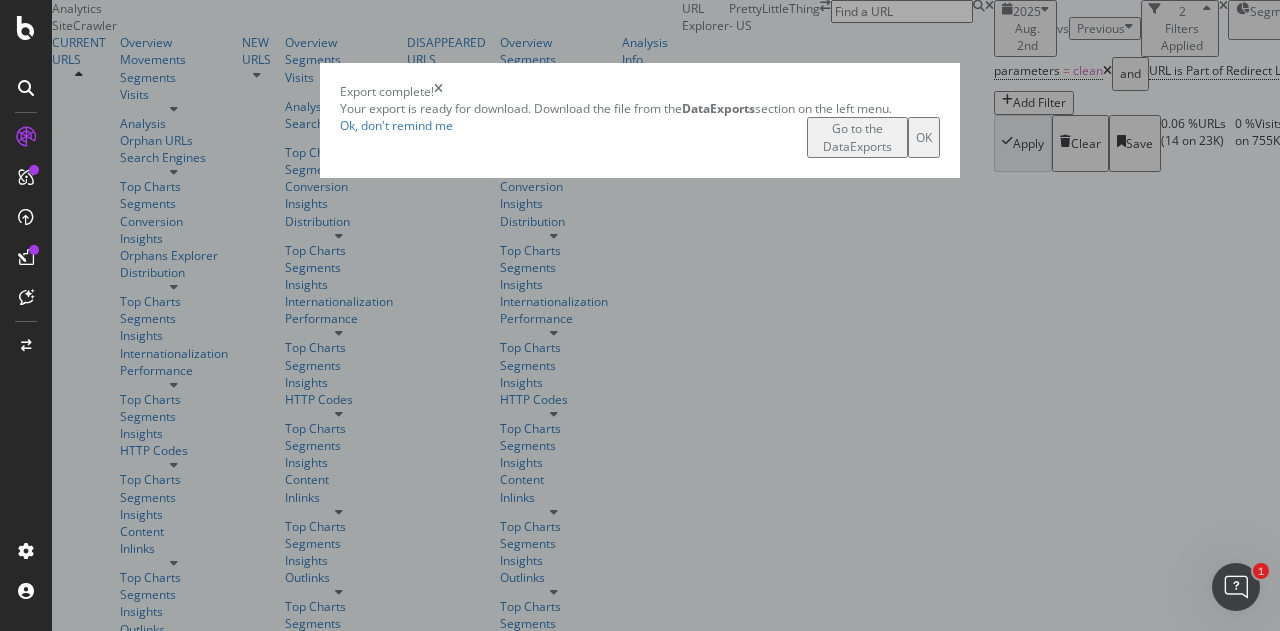 click on "Go to the DataExports" at bounding box center [857, 137] 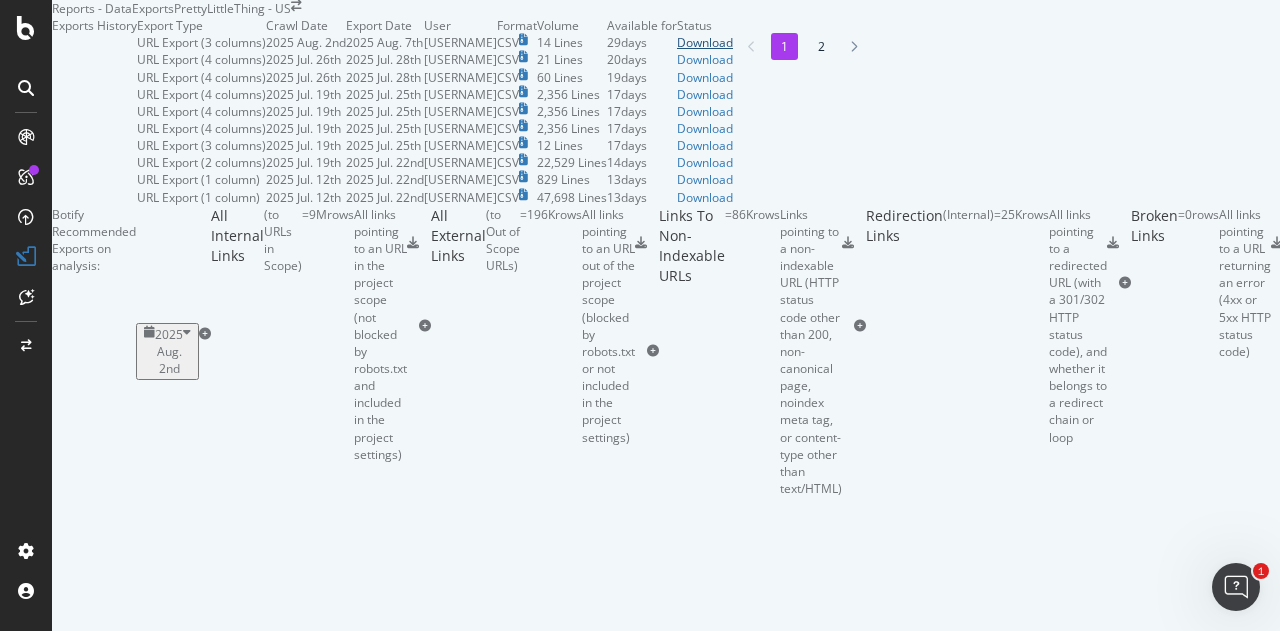 click on "Download" at bounding box center (705, 42) 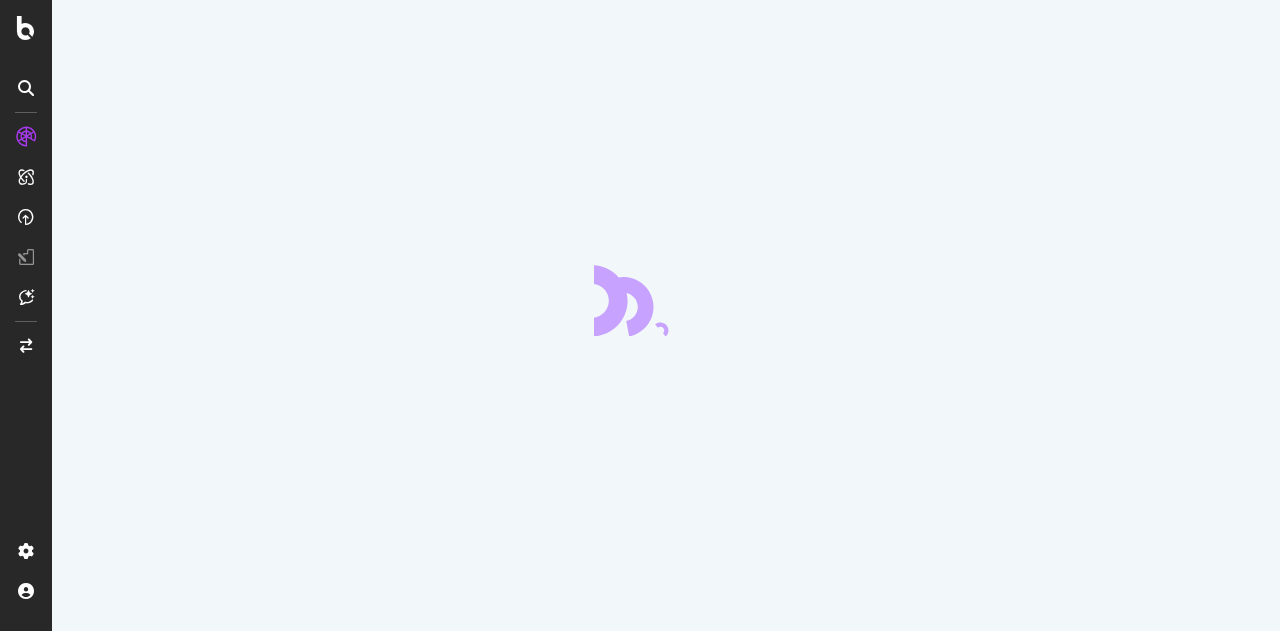 scroll, scrollTop: 0, scrollLeft: 0, axis: both 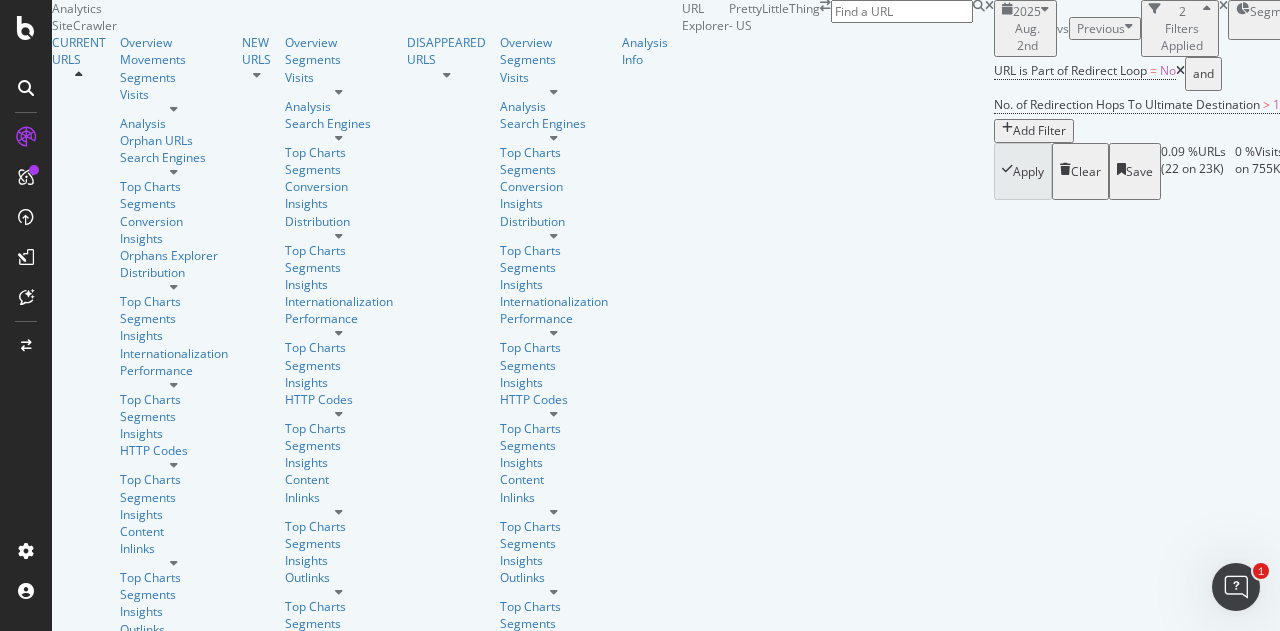 click on "[YEAR] Aug. 2nd vs Previous 2 Filters Applied Segments [DATE] Save" at bounding box center (1196, 28) 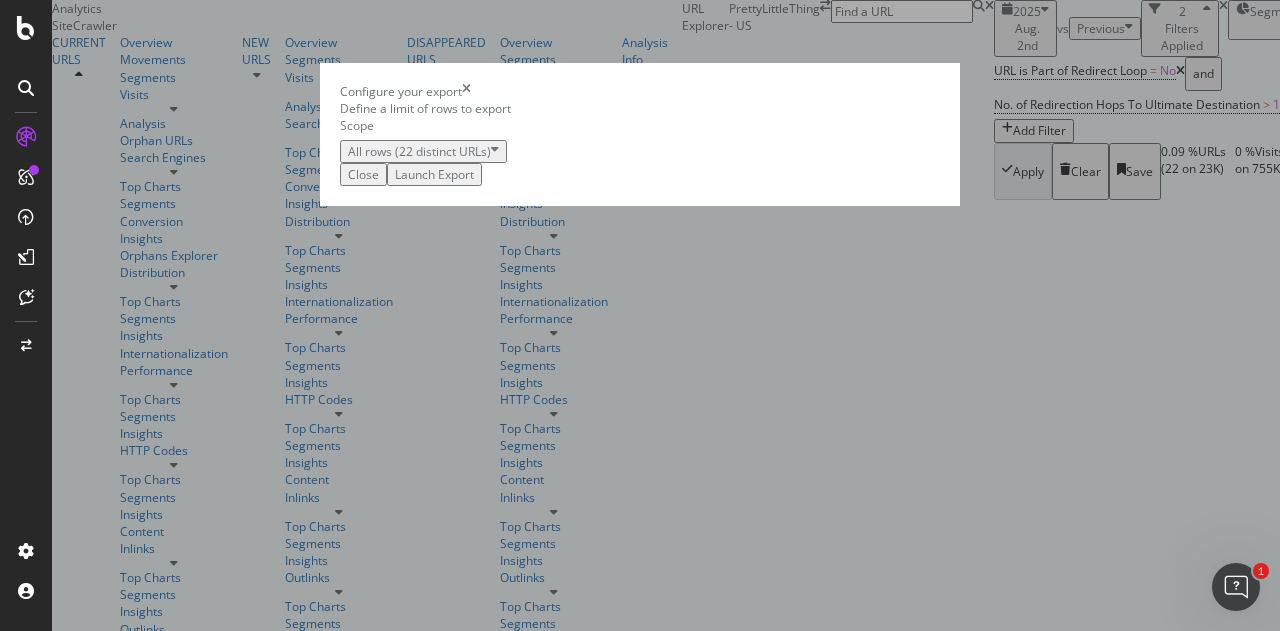click on "Launch Export" at bounding box center (434, 174) 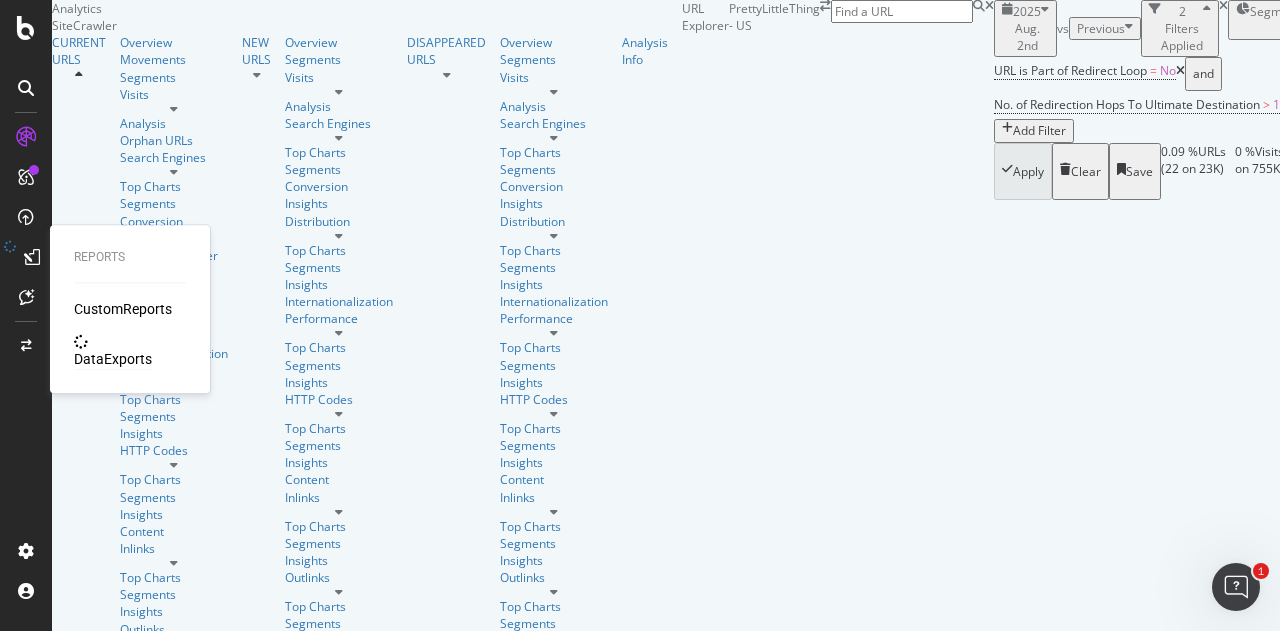click on "DataExports" at bounding box center (113, 359) 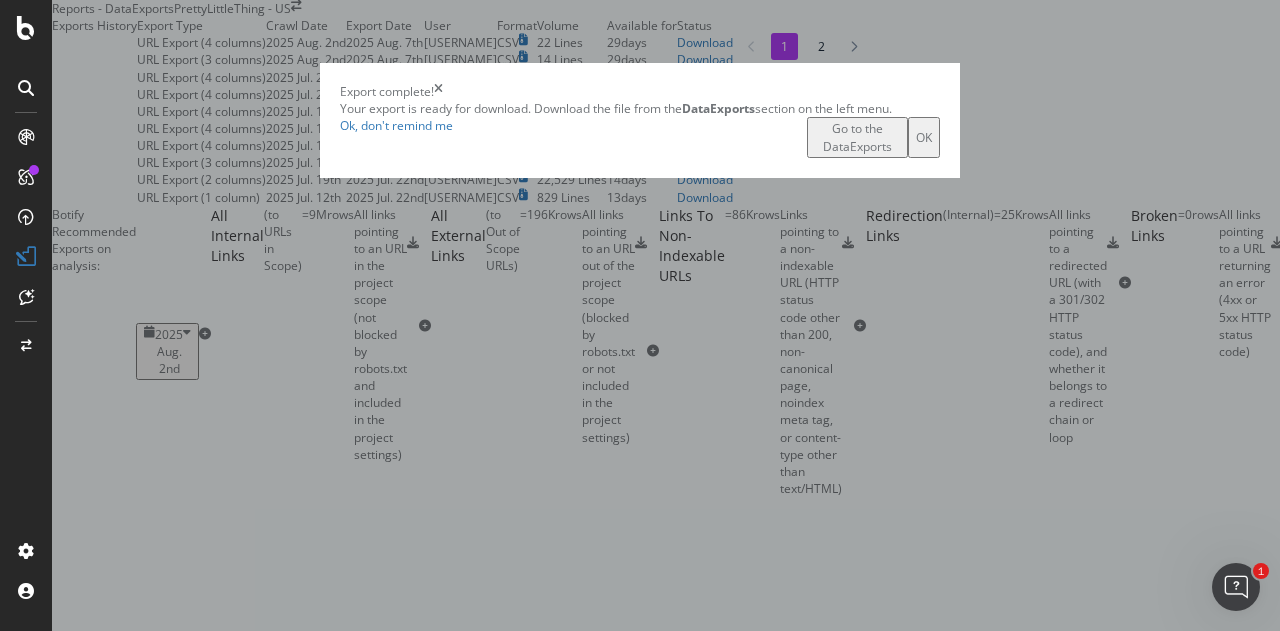 click on "Go to the DataExports" at bounding box center [857, 137] 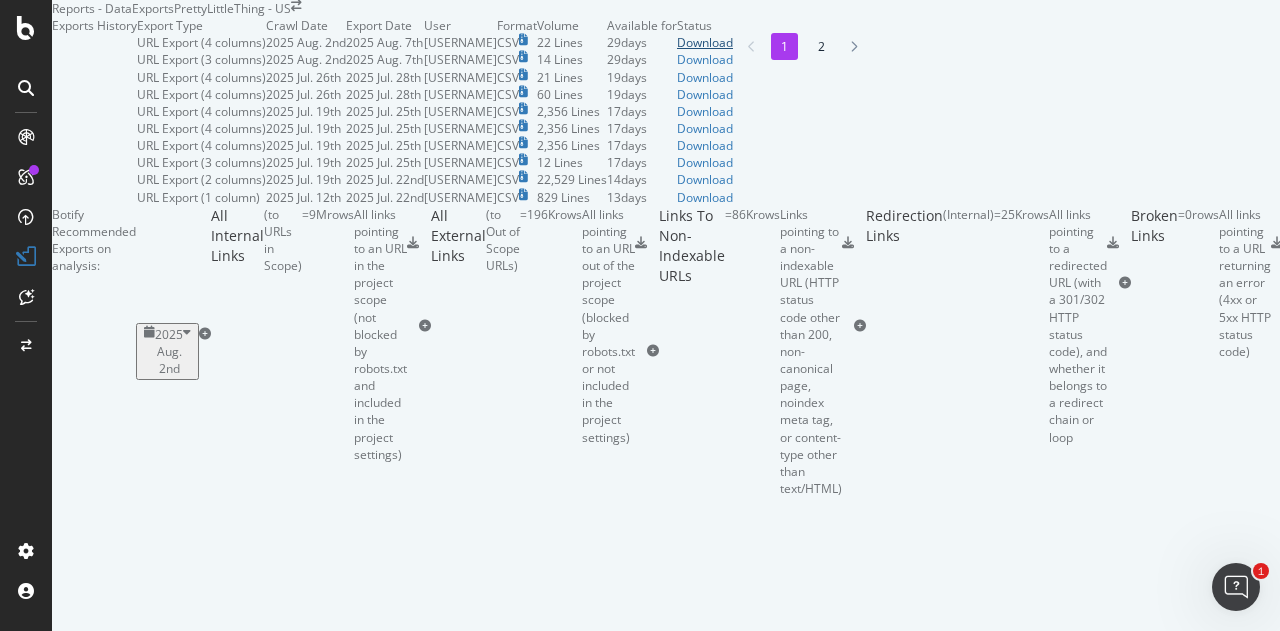 click on "Download" at bounding box center [705, 42] 